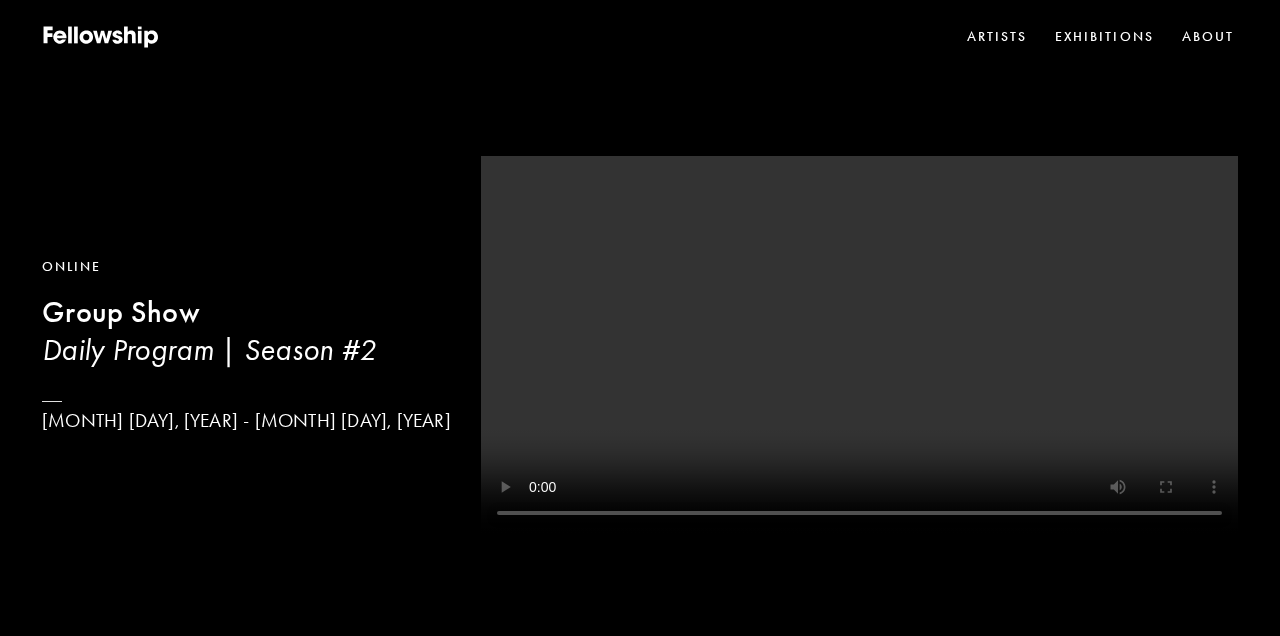 scroll, scrollTop: 5, scrollLeft: 0, axis: vertical 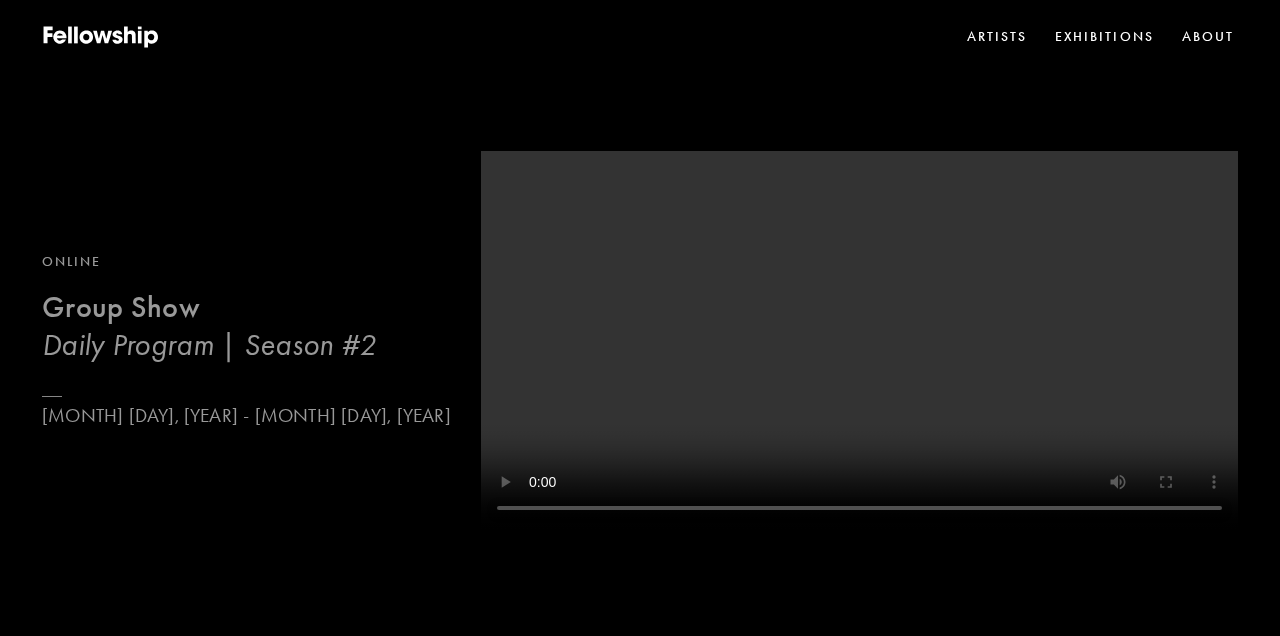 click on "Online Group Show Daily Program | Season #[NUMBER] [MONTH] [DAY], [YEAR] - [MONTH] [DAY], [YEAR]" at bounding box center (246, 339) 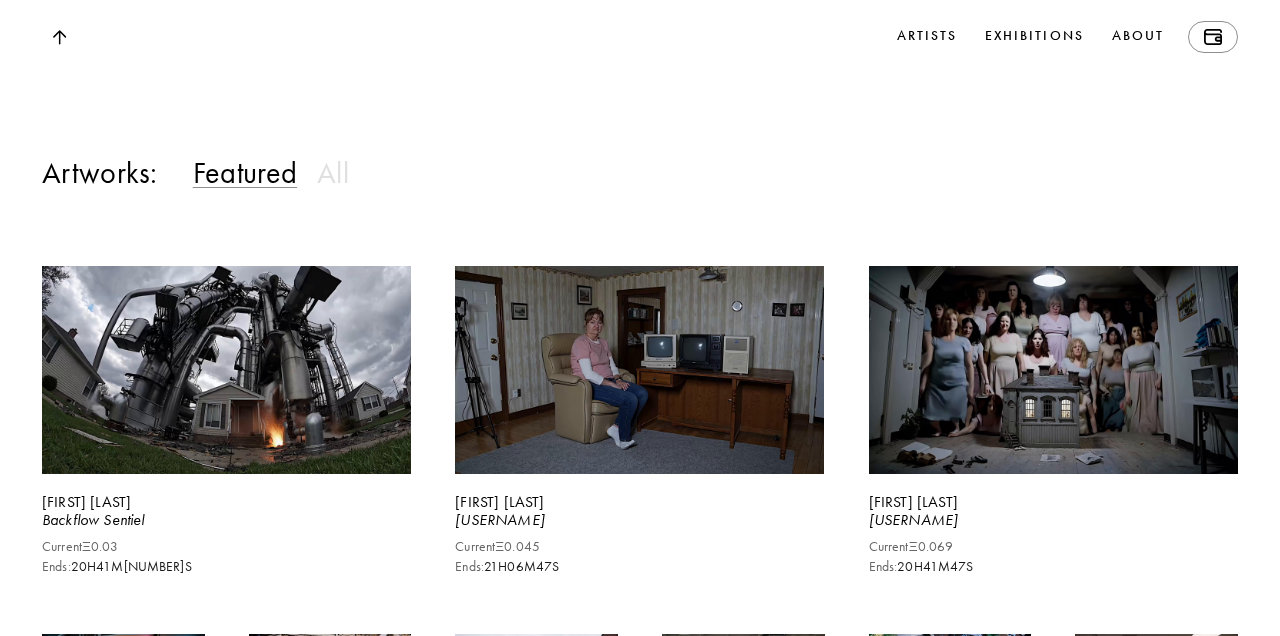 scroll, scrollTop: 1694, scrollLeft: 0, axis: vertical 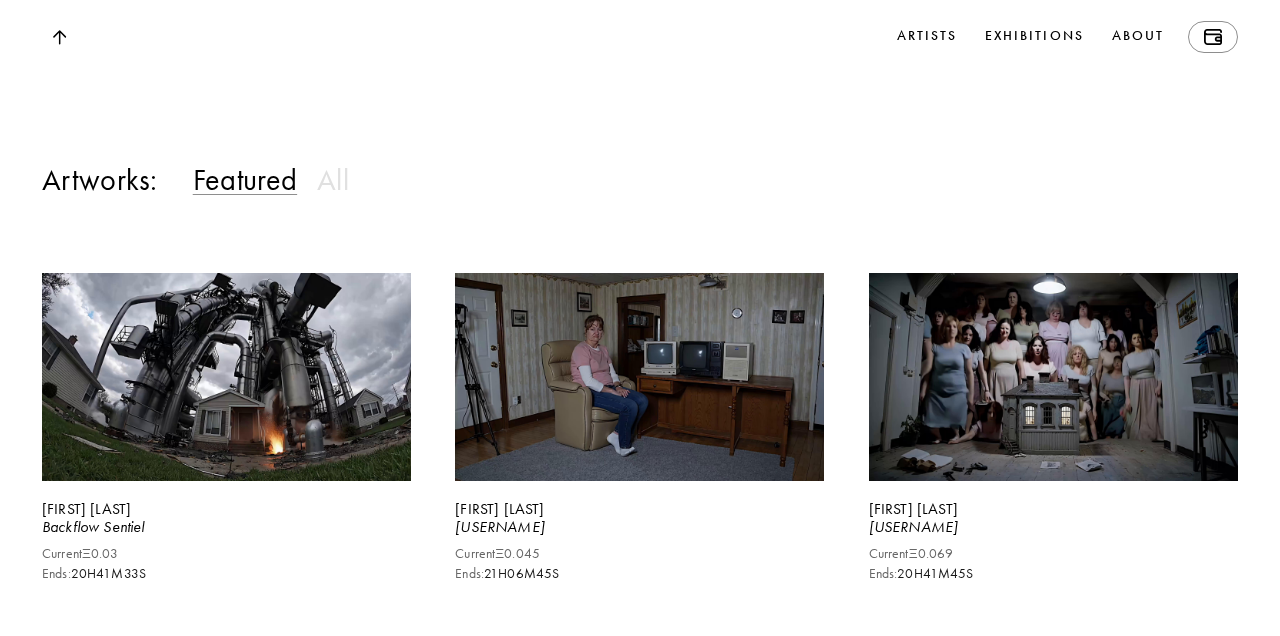 click on "Featured" at bounding box center [245, 181] 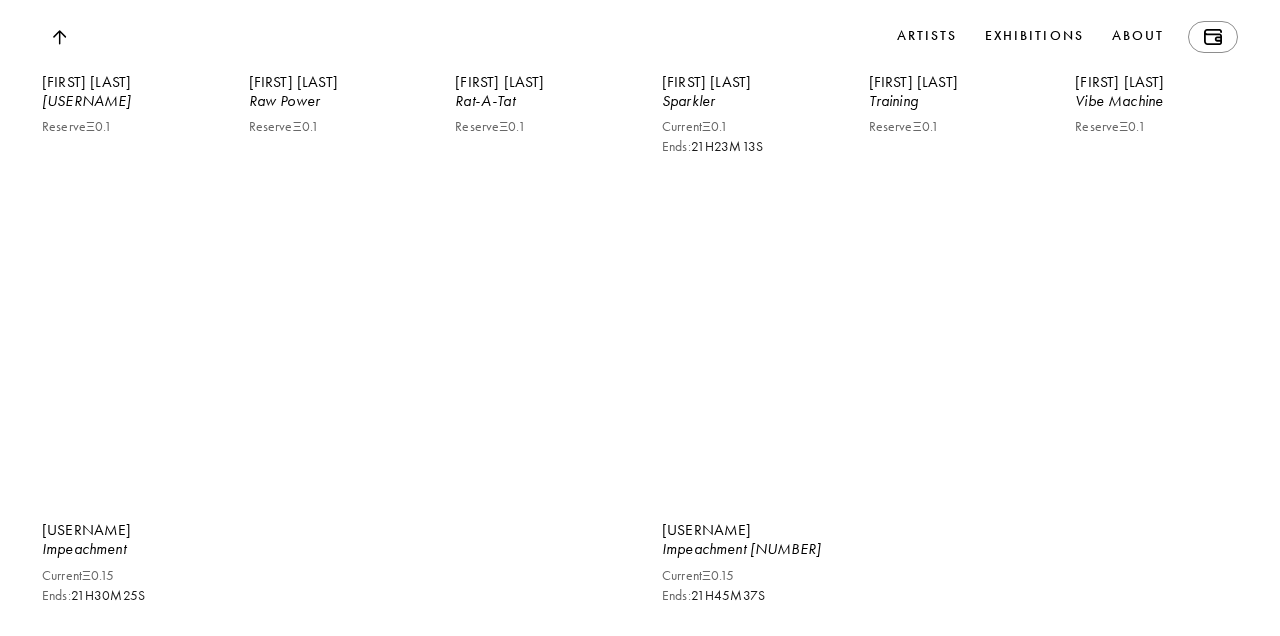 scroll, scrollTop: 7047, scrollLeft: 0, axis: vertical 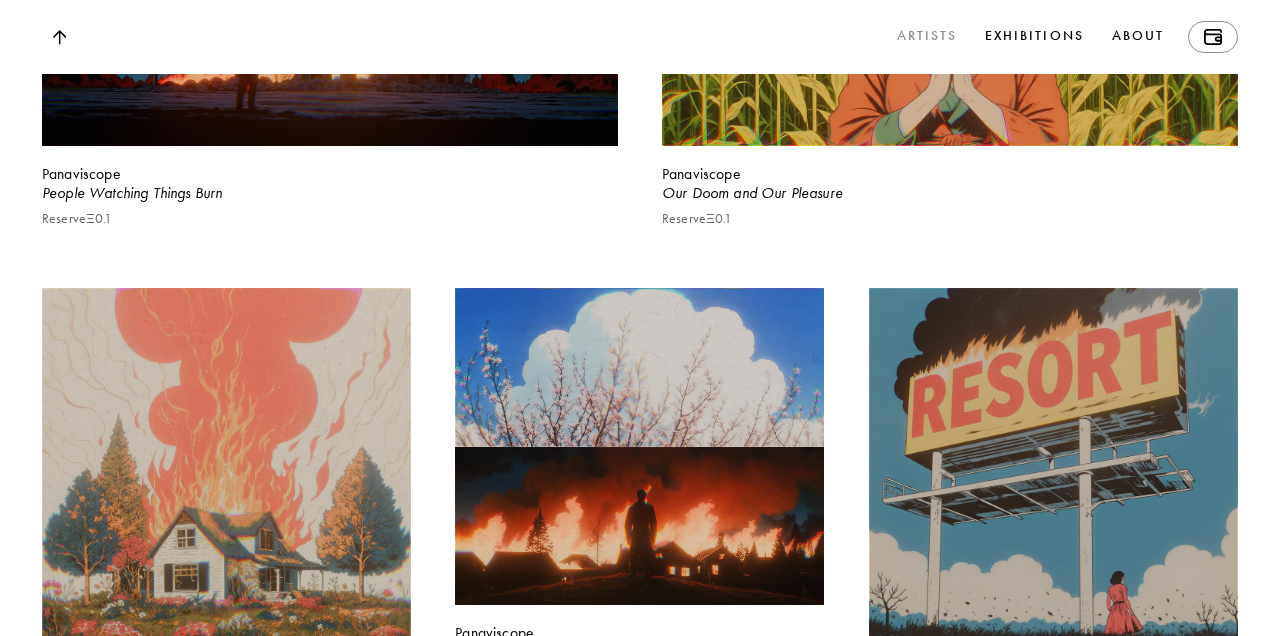 click on "Artists" at bounding box center (927, 37) 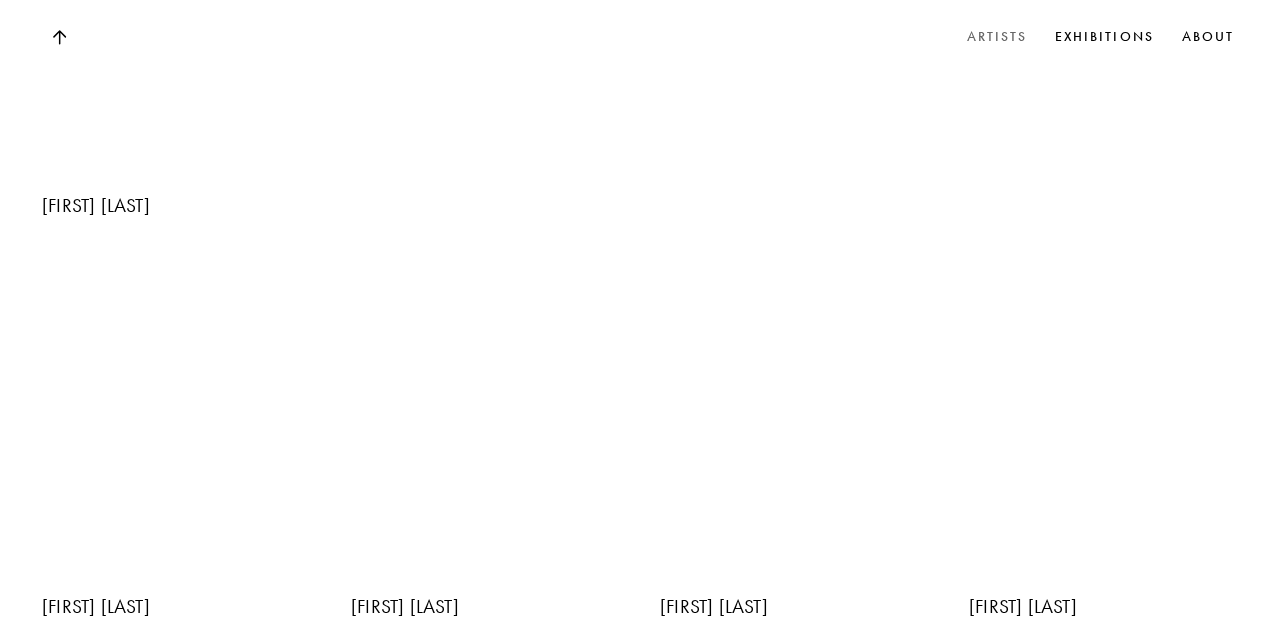 scroll, scrollTop: 2406, scrollLeft: 0, axis: vertical 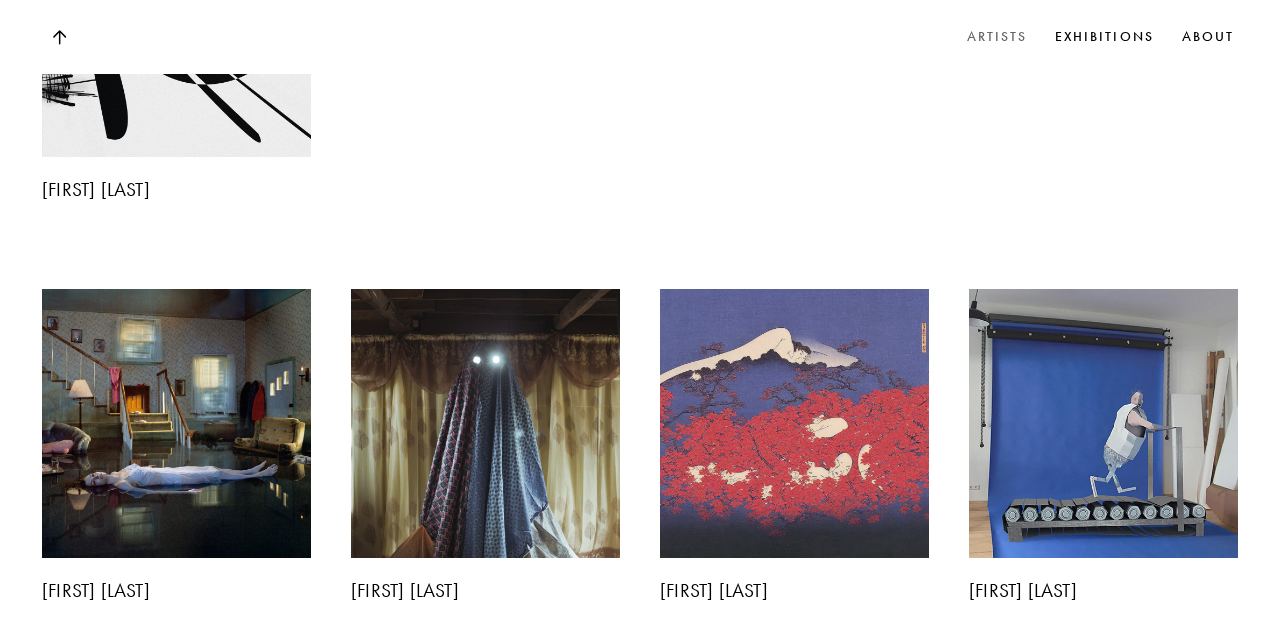click at bounding box center [794, -244] 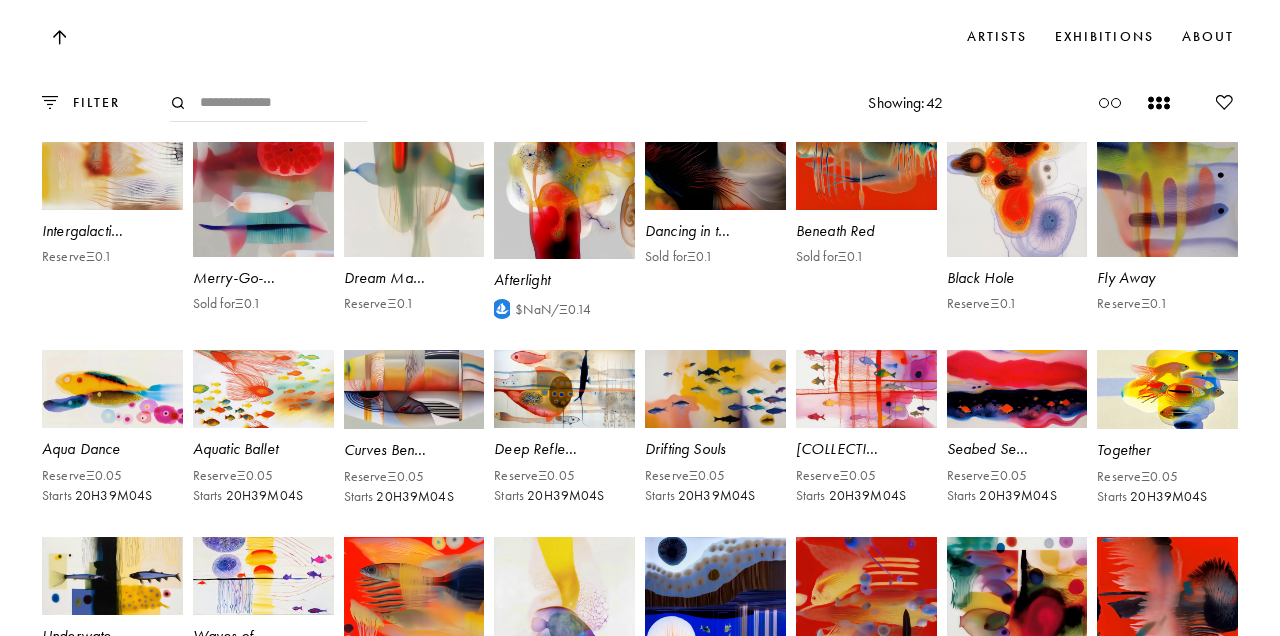 scroll, scrollTop: 1967, scrollLeft: 0, axis: vertical 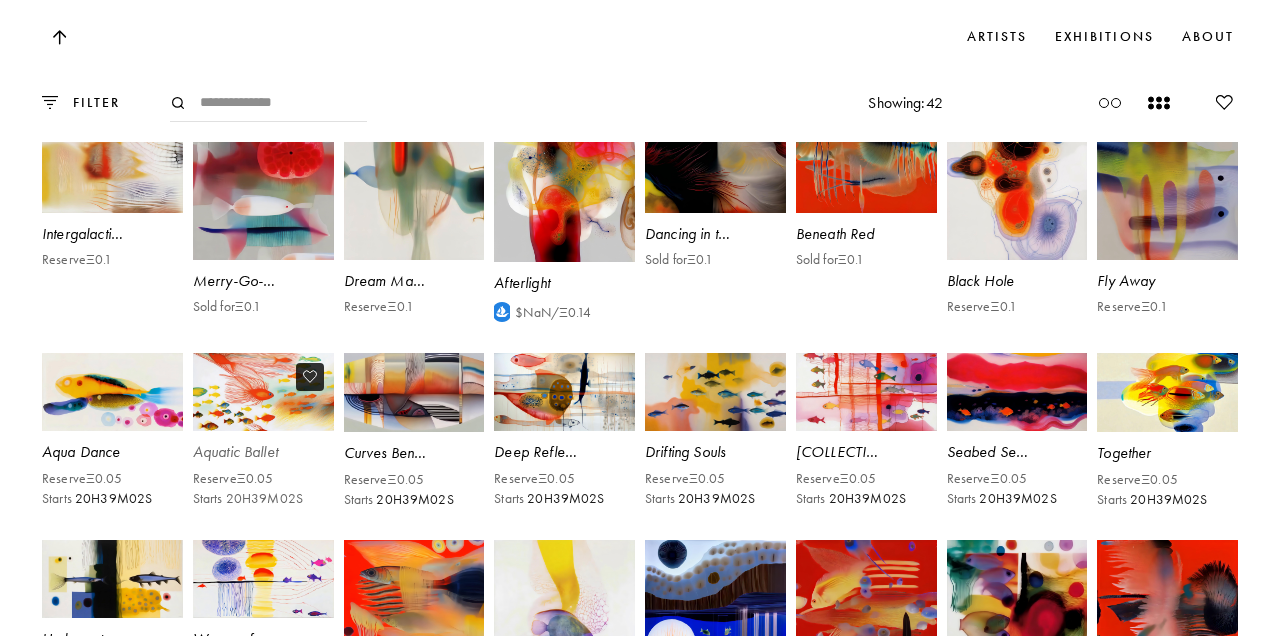 click at bounding box center (263, 392) 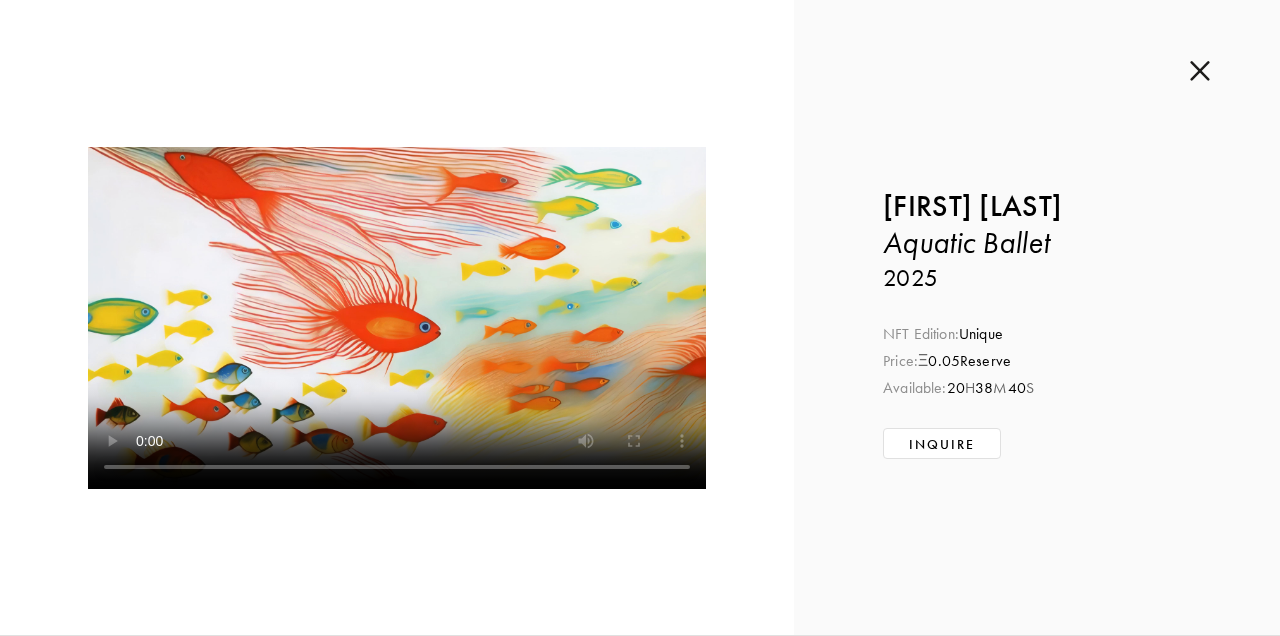 click at bounding box center (1200, 71) 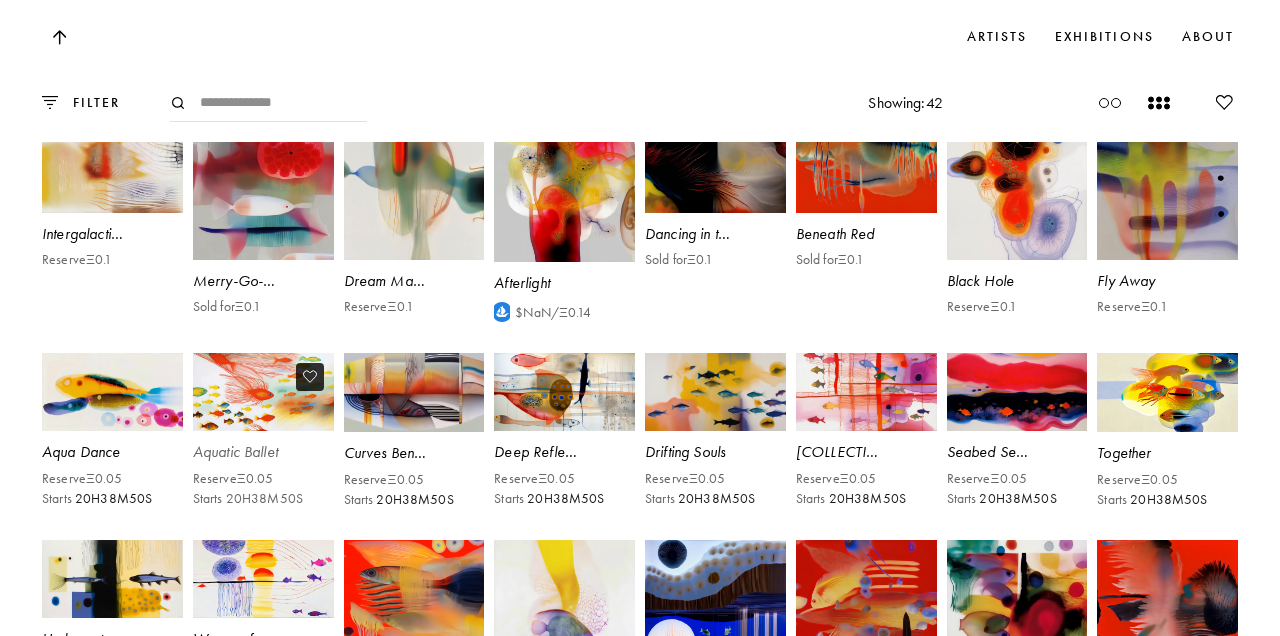 click at bounding box center [263, 392] 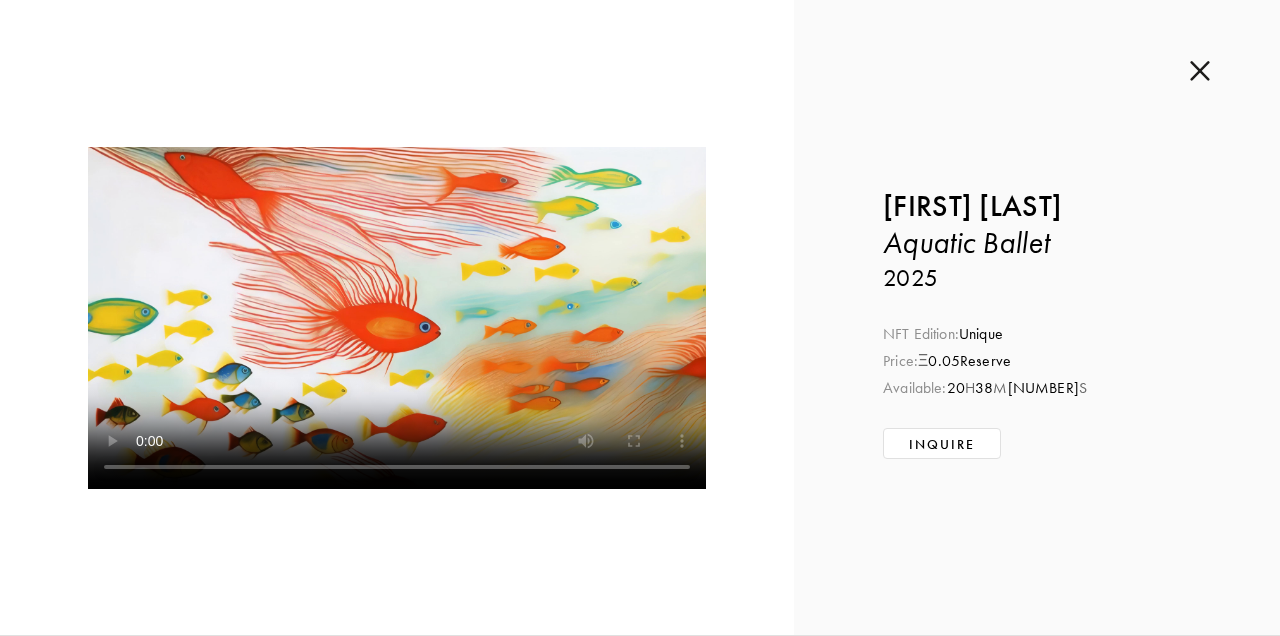 click at bounding box center (1200, 71) 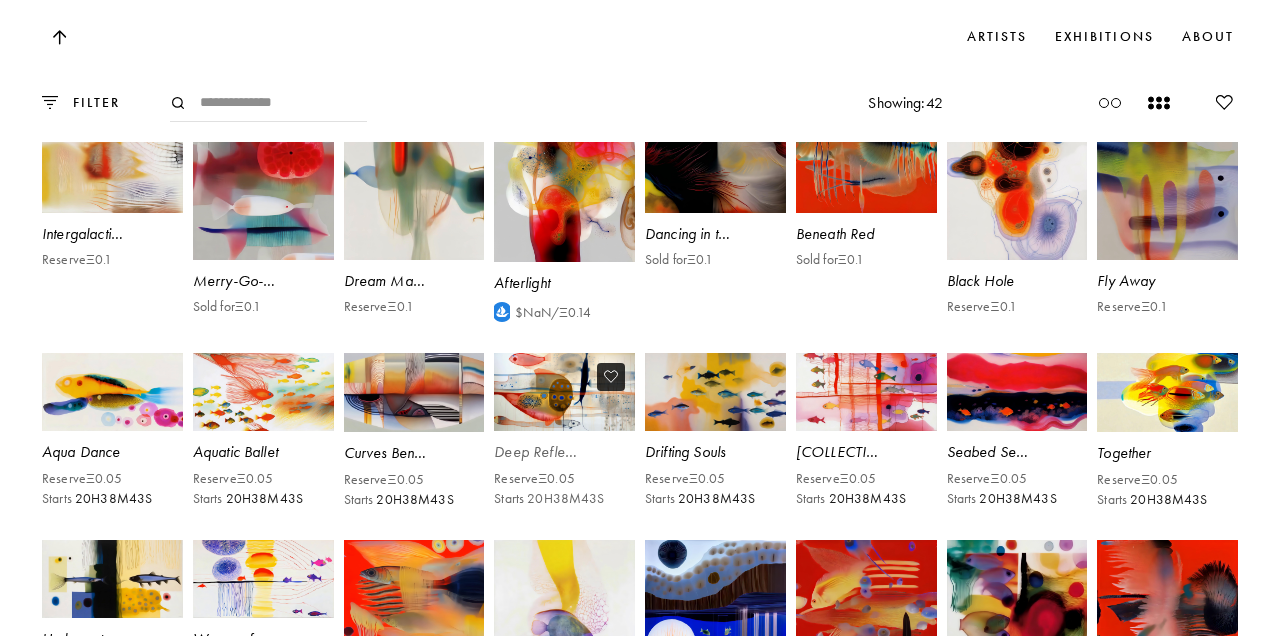 click at bounding box center [564, 392] 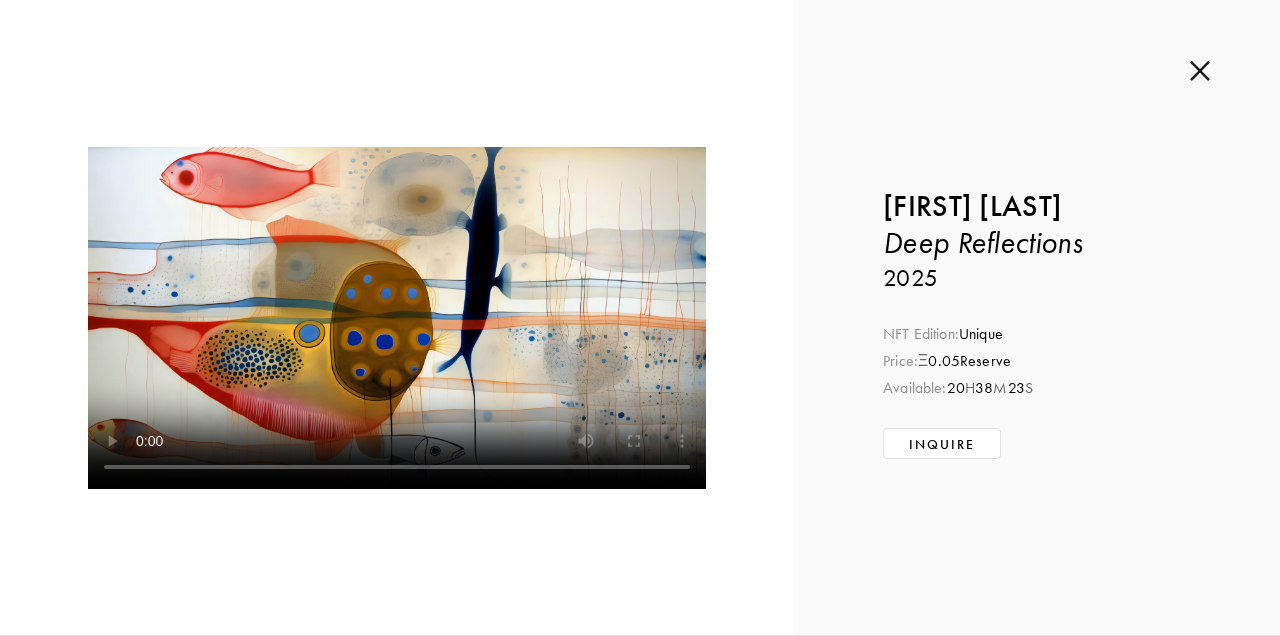 click at bounding box center (1200, 71) 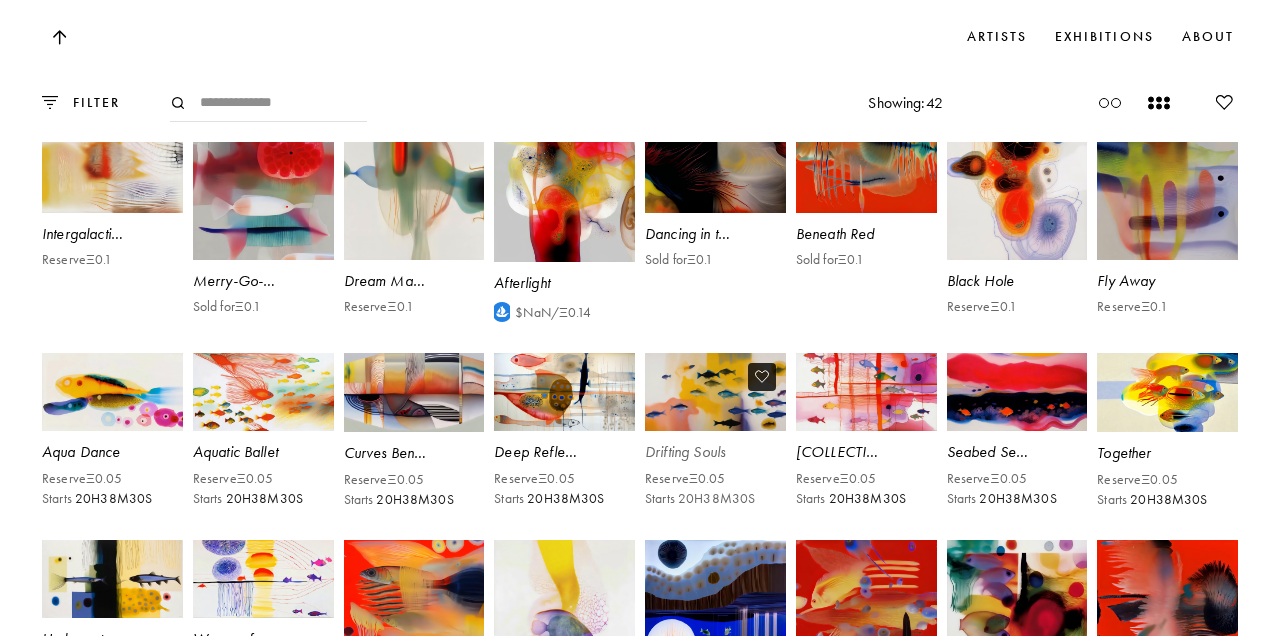 click at bounding box center [715, 392] 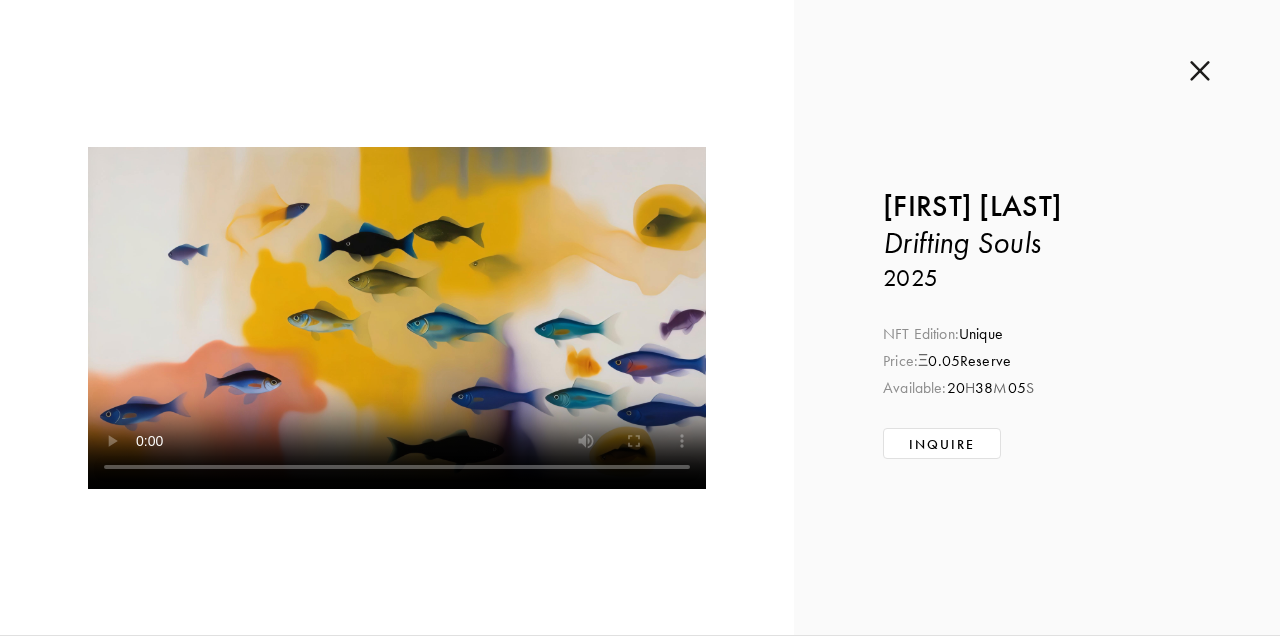 click at bounding box center (1200, 71) 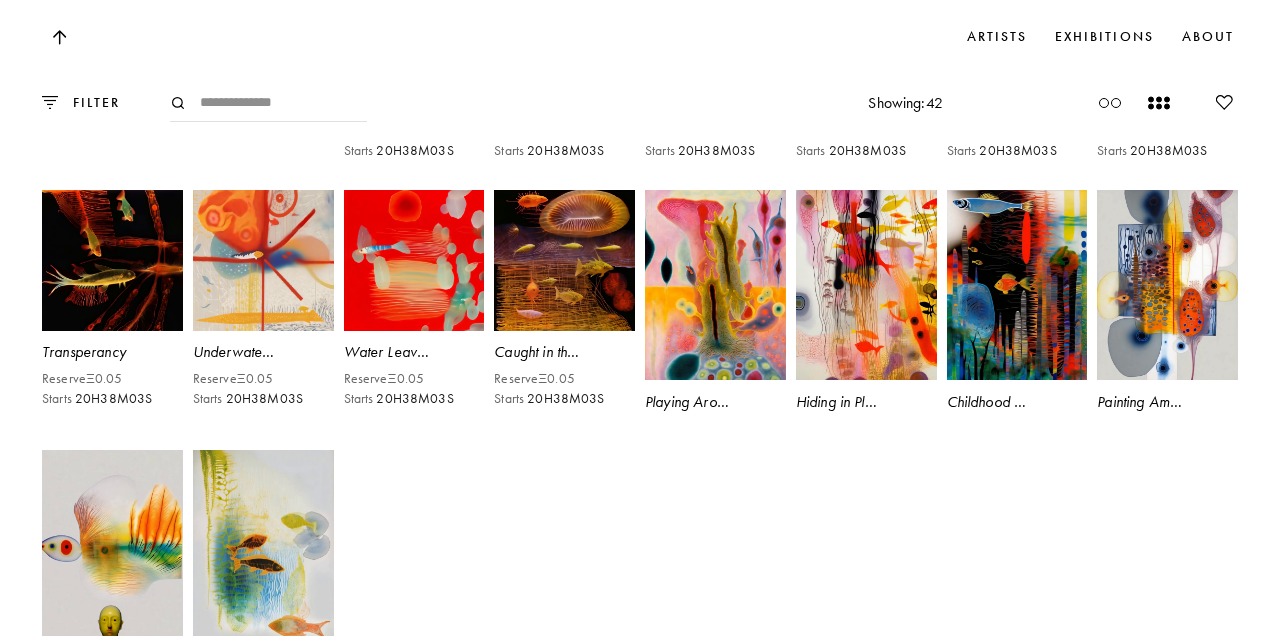 scroll, scrollTop: 2563, scrollLeft: 0, axis: vertical 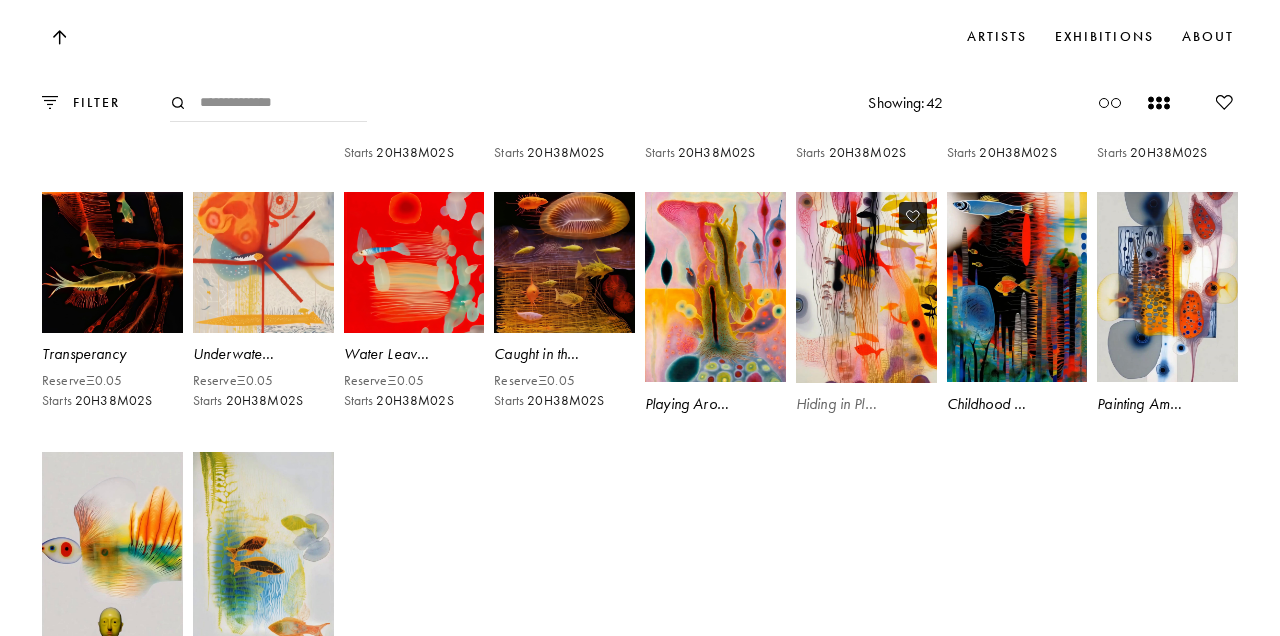 click at bounding box center (866, 287) 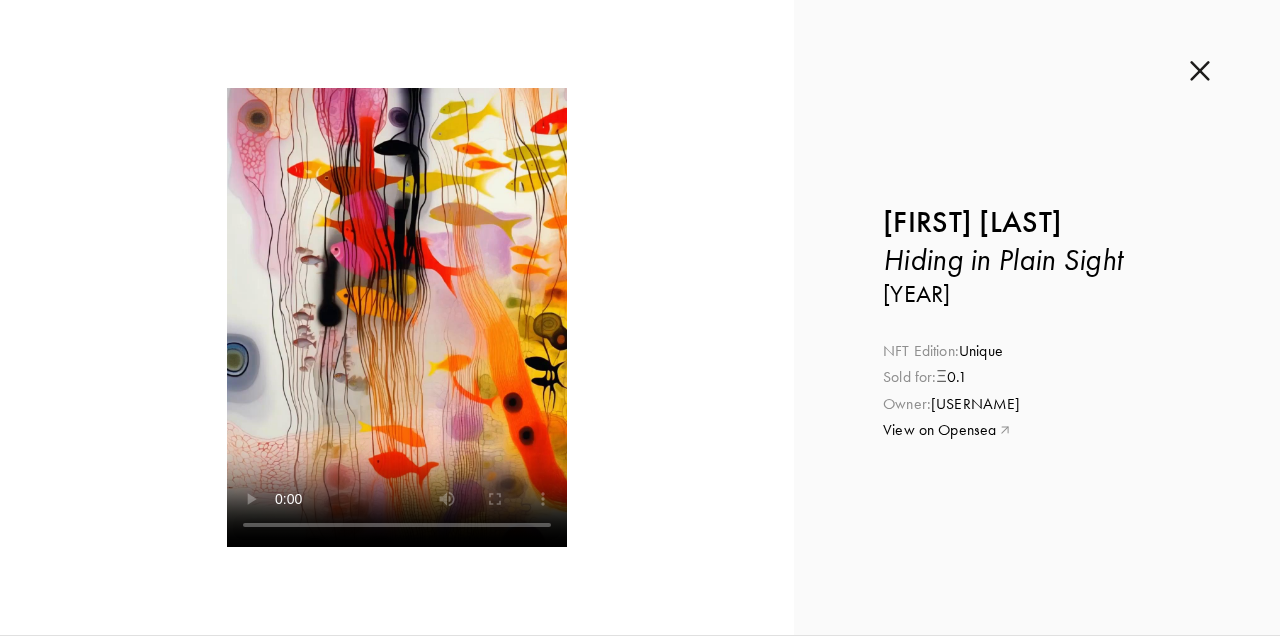 click at bounding box center (1200, 71) 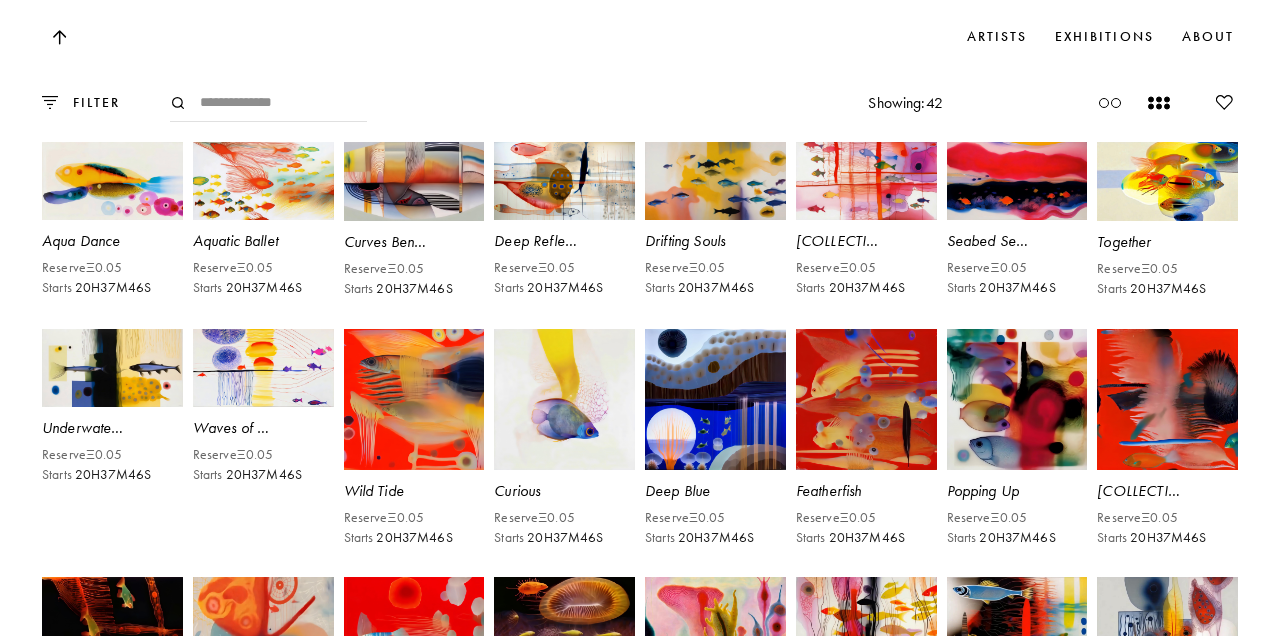 scroll, scrollTop: 2145, scrollLeft: 0, axis: vertical 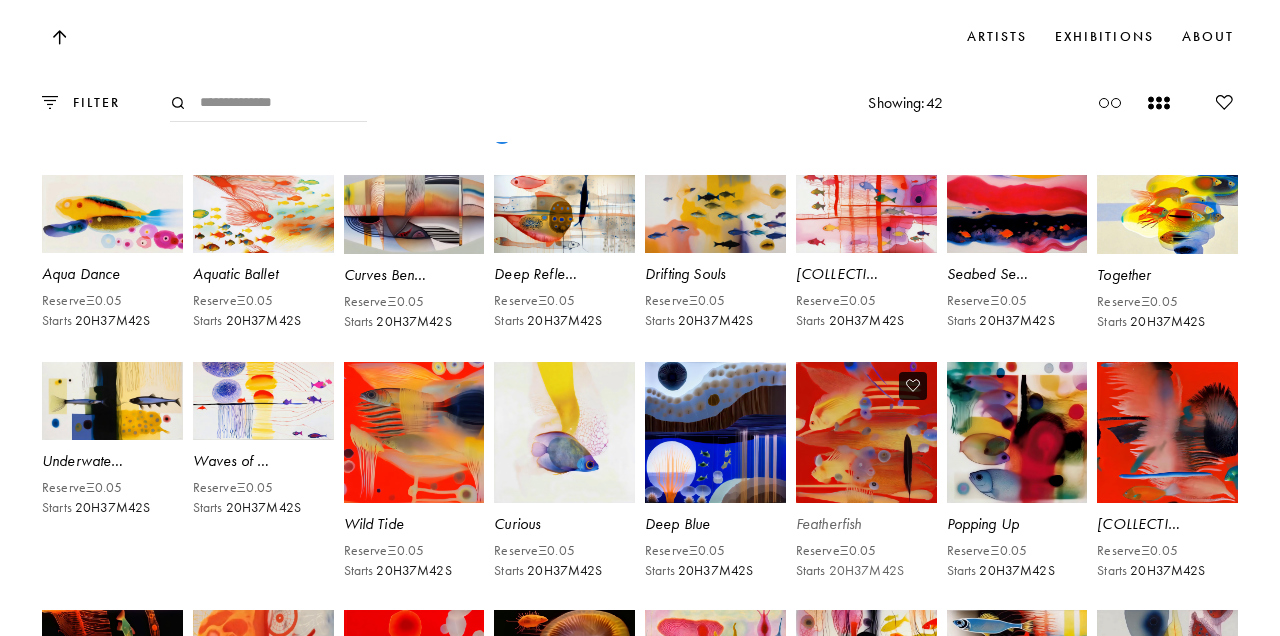 click at bounding box center [866, 432] 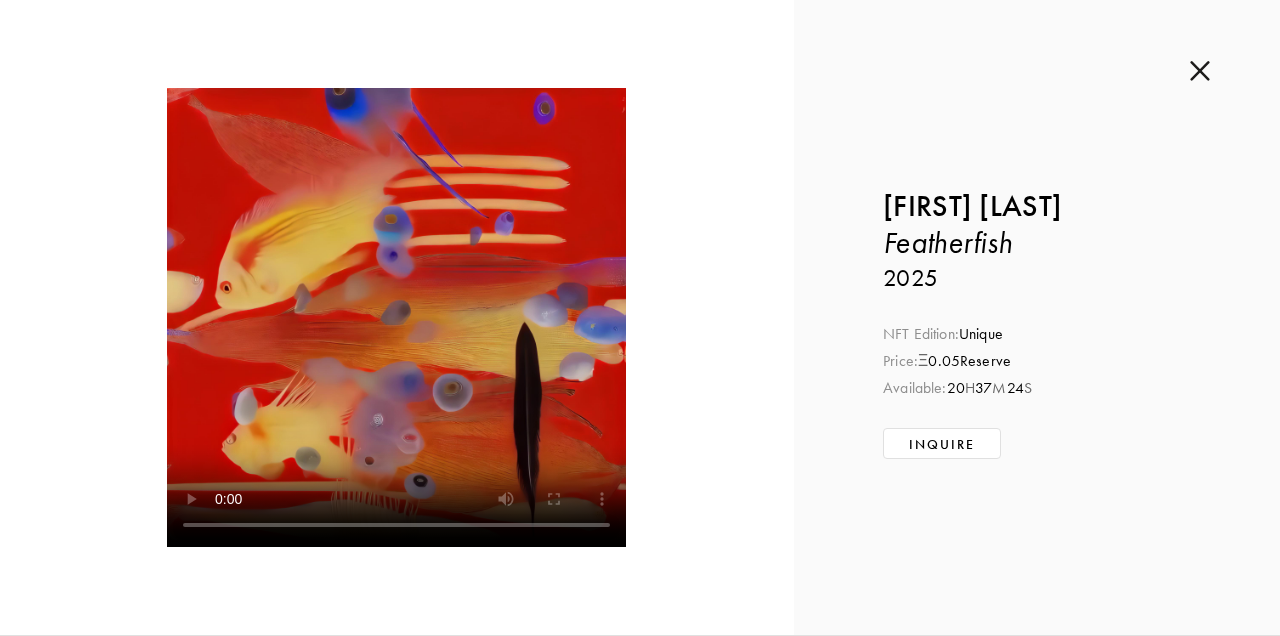 click at bounding box center (1200, 71) 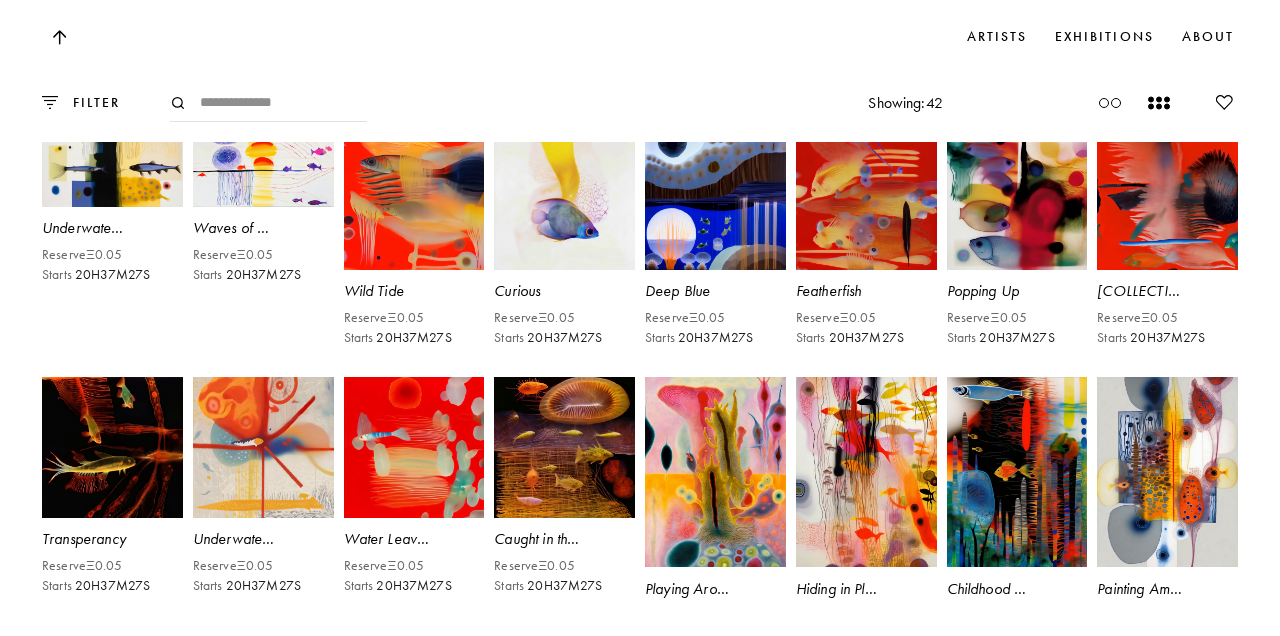 scroll, scrollTop: 2380, scrollLeft: 0, axis: vertical 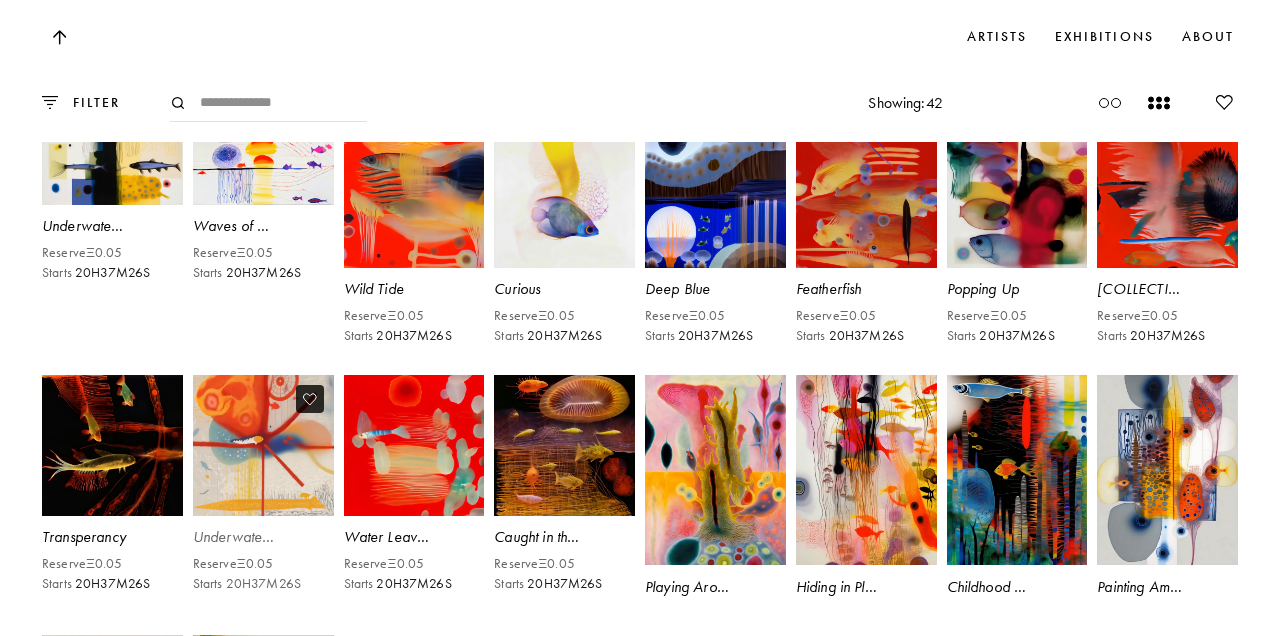 click at bounding box center (263, 445) 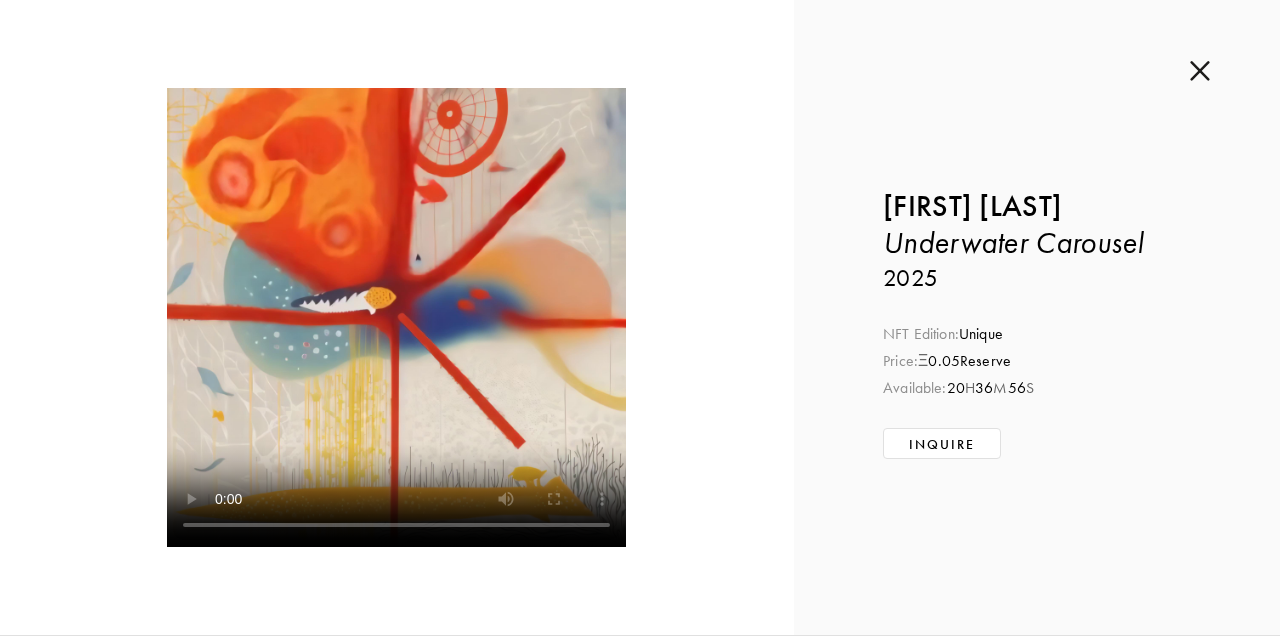 click at bounding box center [1200, 71] 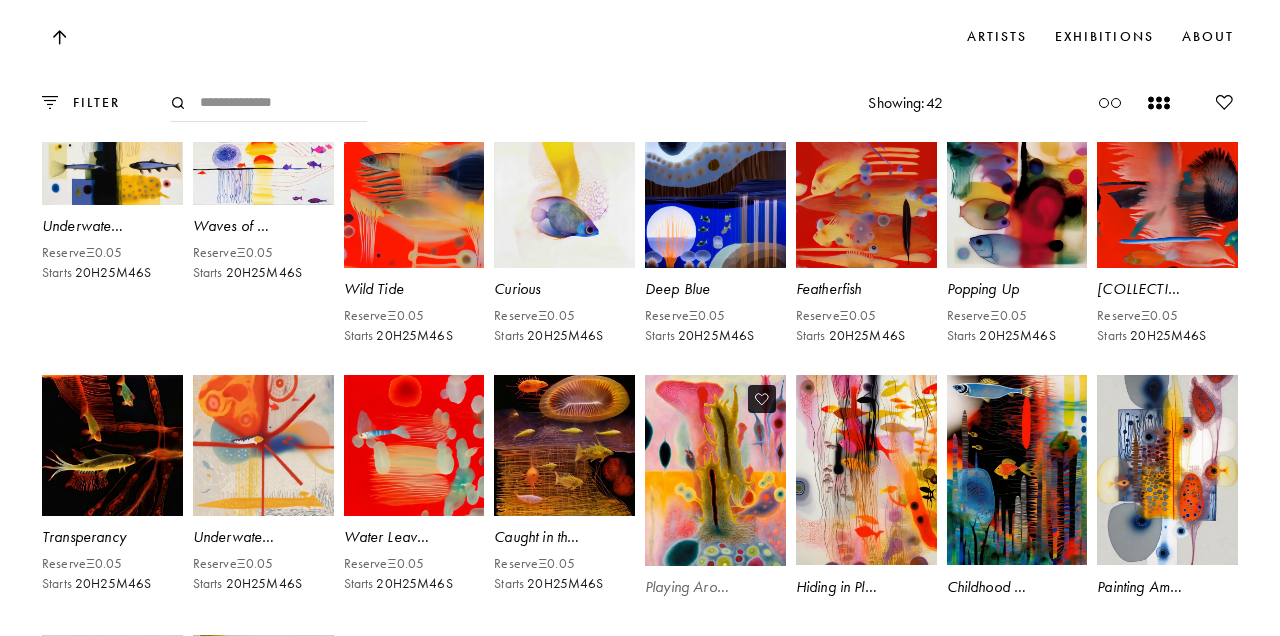 click at bounding box center [715, 470] 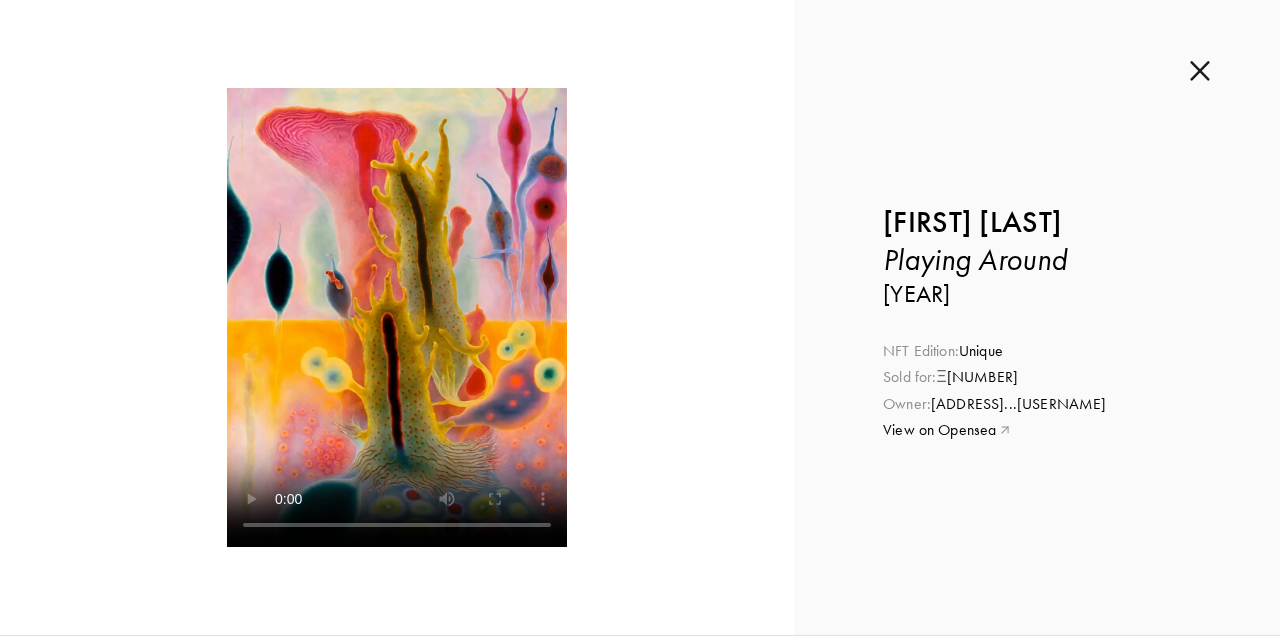 click at bounding box center (1200, 71) 